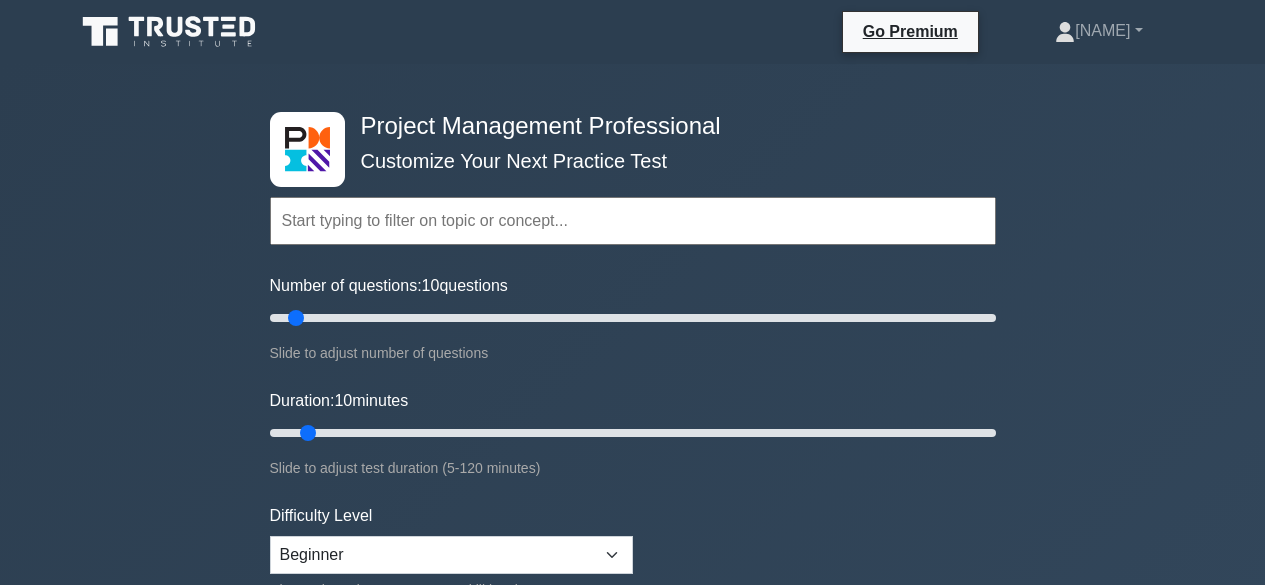 scroll, scrollTop: 12, scrollLeft: 0, axis: vertical 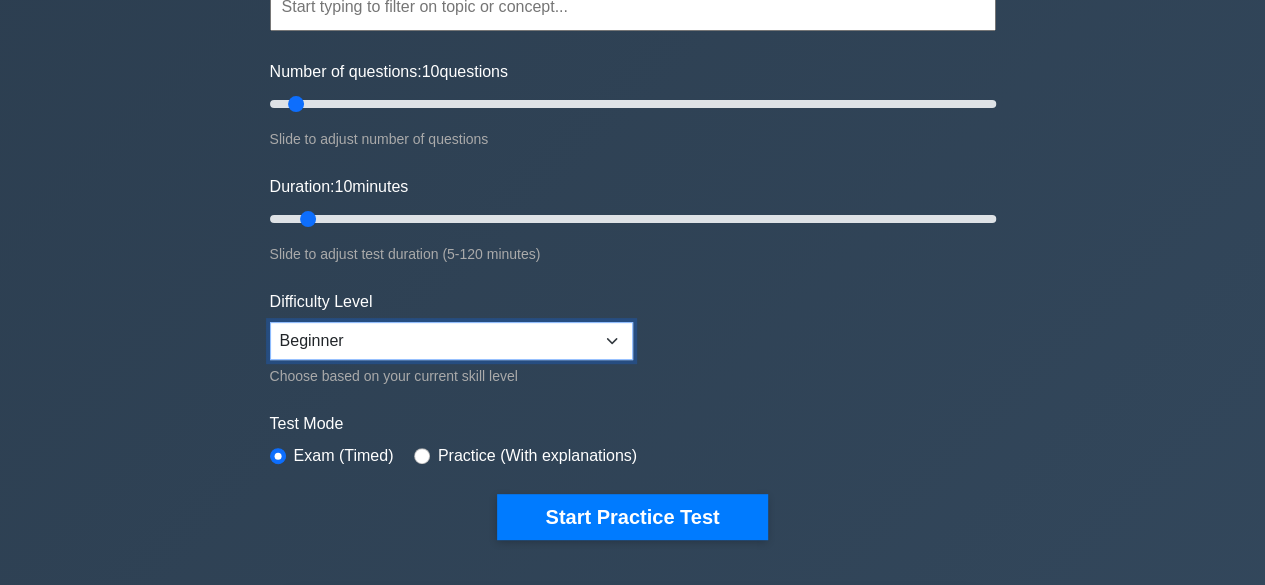 click on "Beginner
Intermediate
Expert" at bounding box center (451, 341) 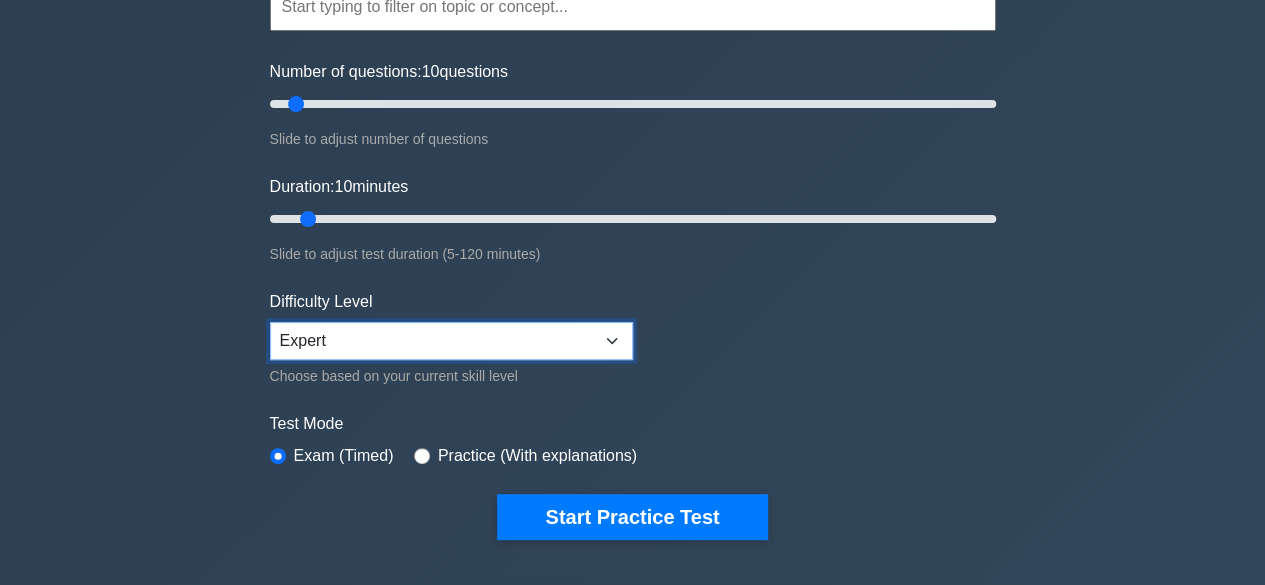 click on "Beginner
Intermediate
Expert" at bounding box center [451, 341] 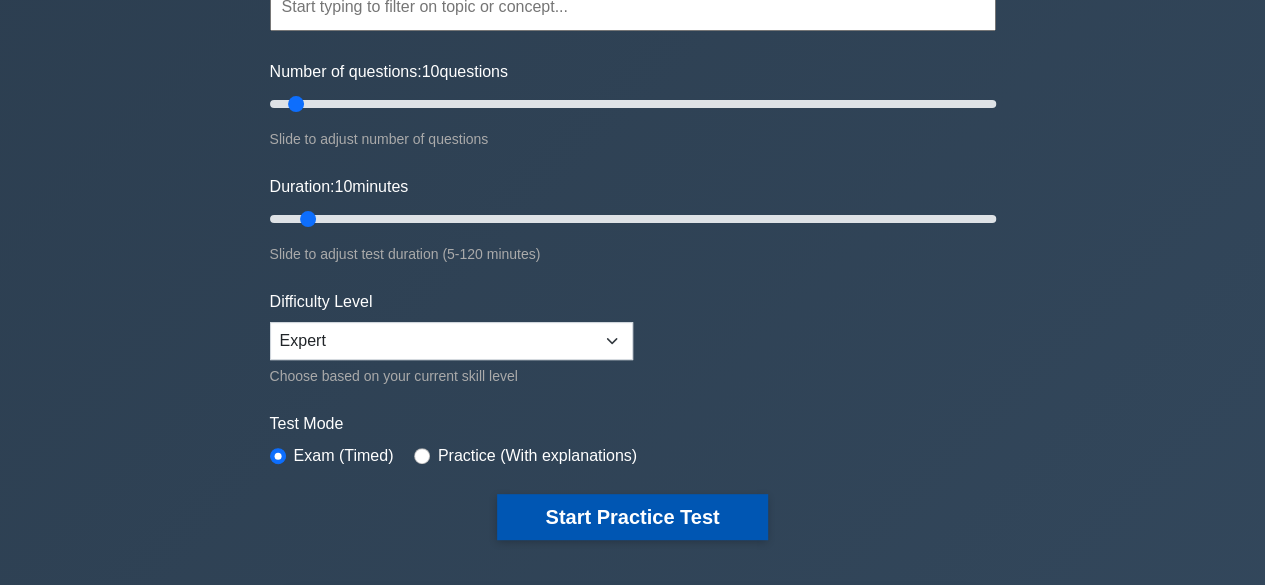 click on "Start Practice Test" at bounding box center (632, 517) 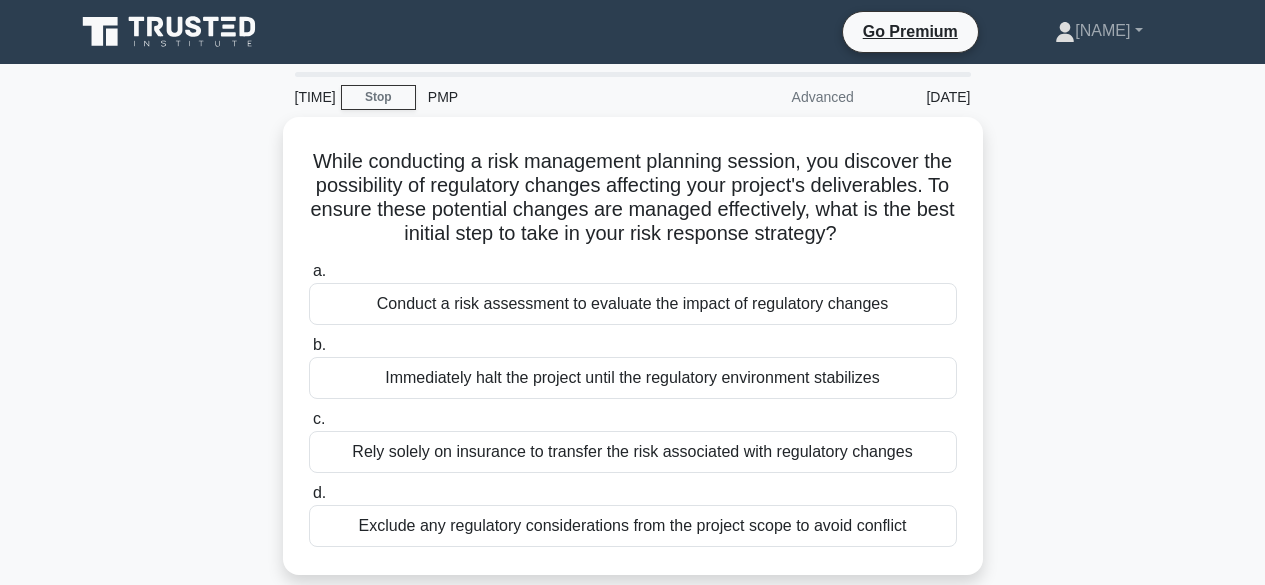 scroll, scrollTop: 0, scrollLeft: 0, axis: both 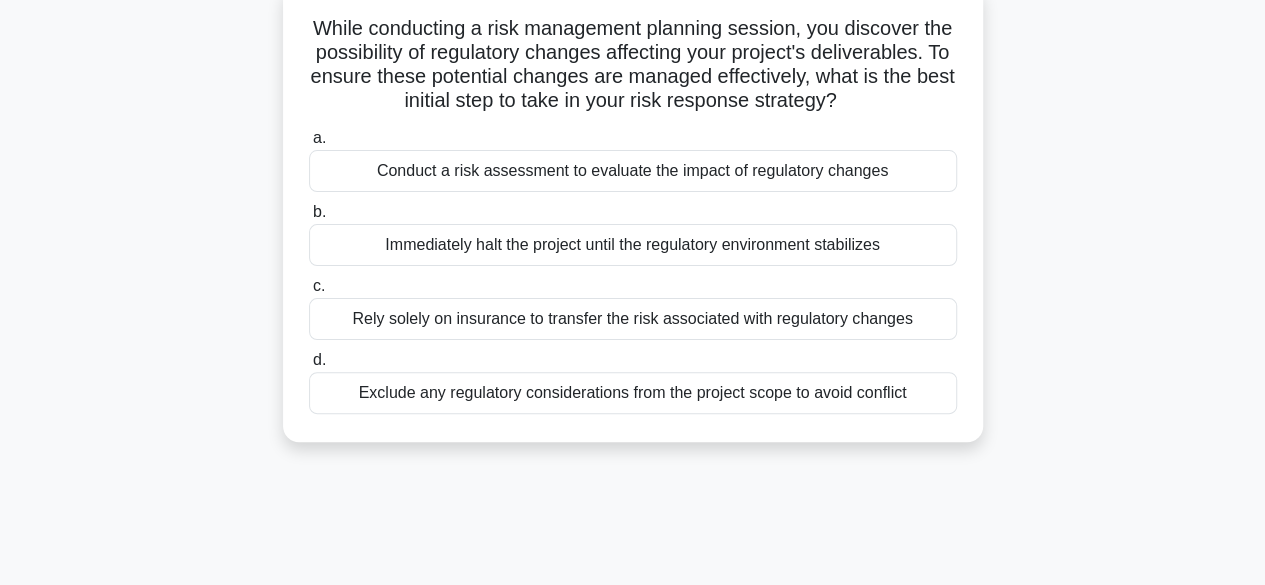 click on "Exclude any regulatory considerations from the project scope to avoid conflict" at bounding box center [633, 393] 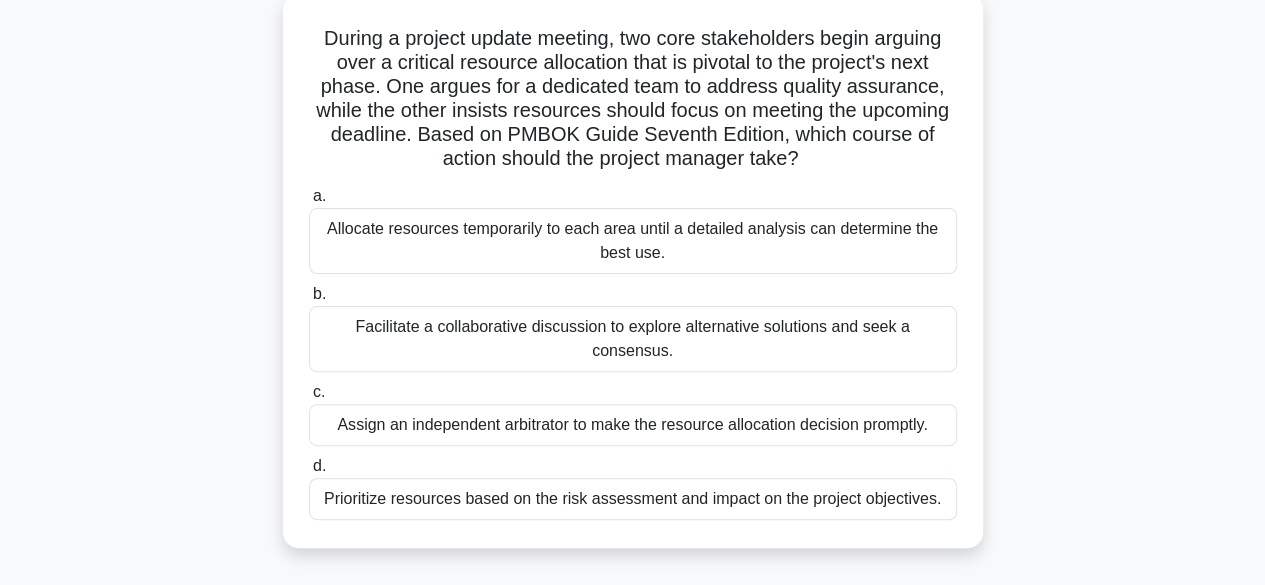 scroll, scrollTop: 124, scrollLeft: 0, axis: vertical 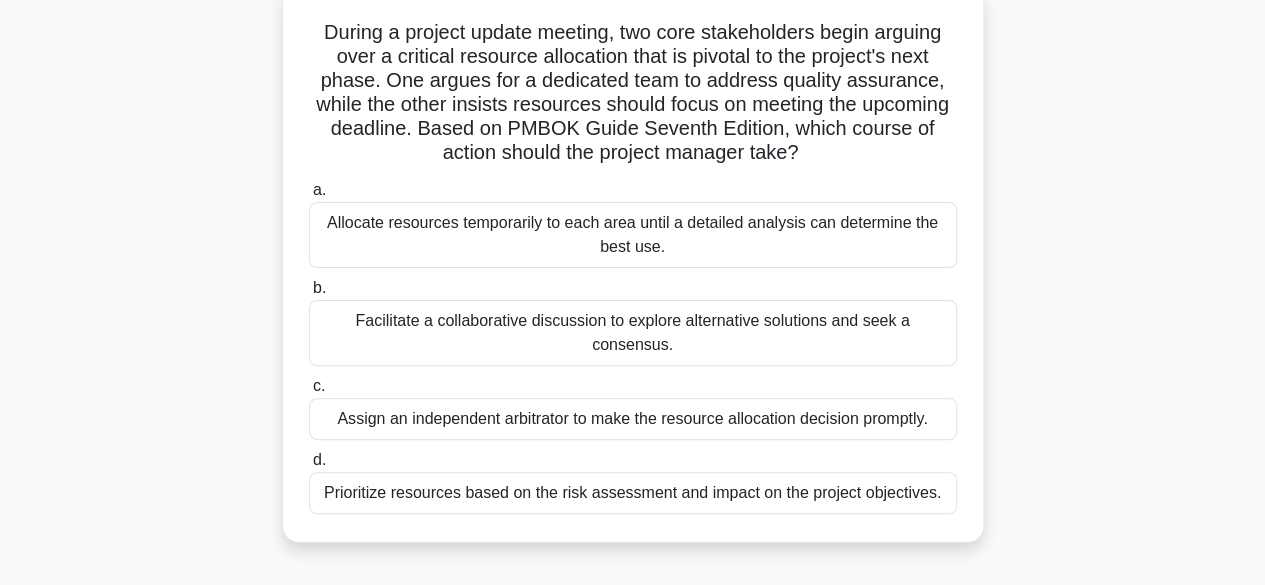 click on "Prioritize resources based on the risk assessment and impact on the project objectives." at bounding box center [633, 493] 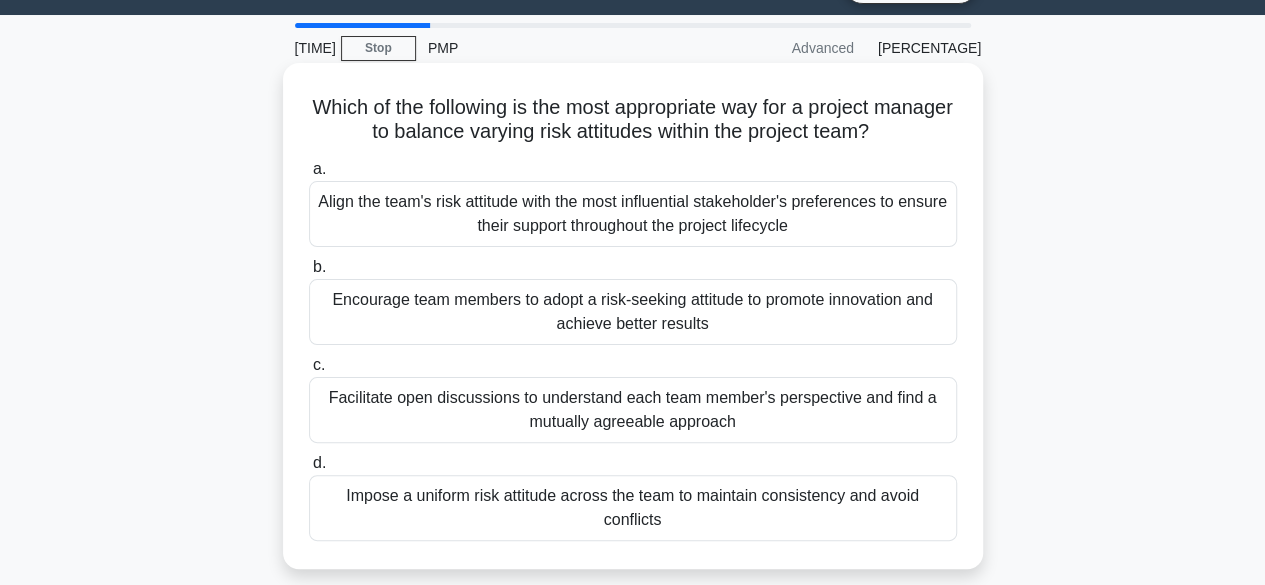 scroll, scrollTop: 50, scrollLeft: 0, axis: vertical 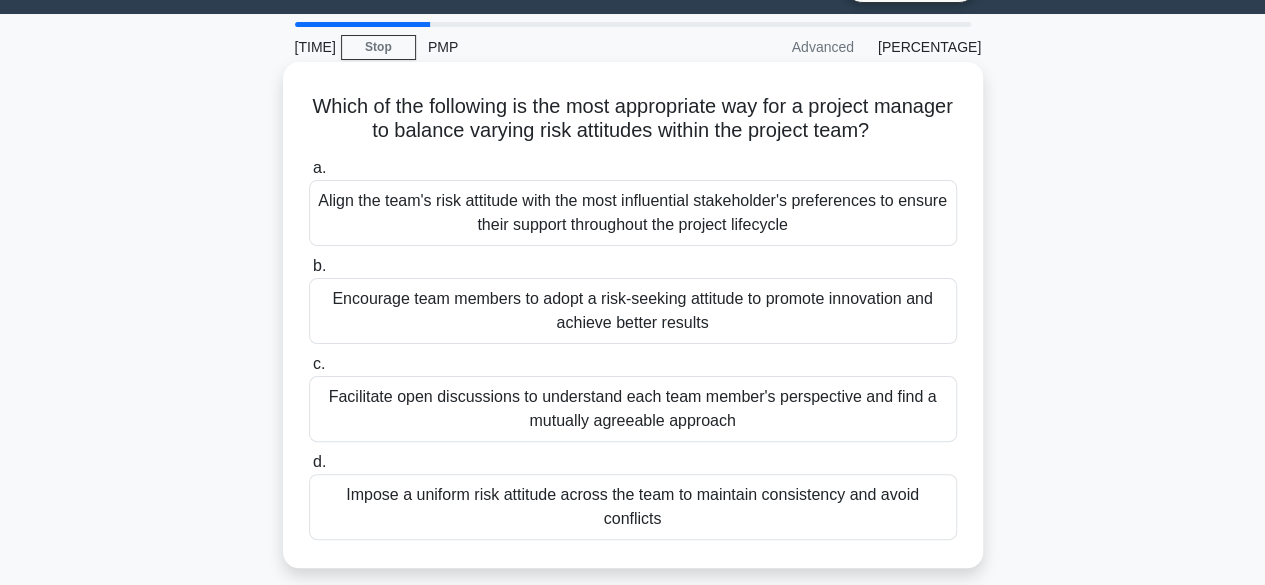 click on "Encourage team members to adopt a risk-seeking attitude to promote innovation and achieve better results" at bounding box center (633, 311) 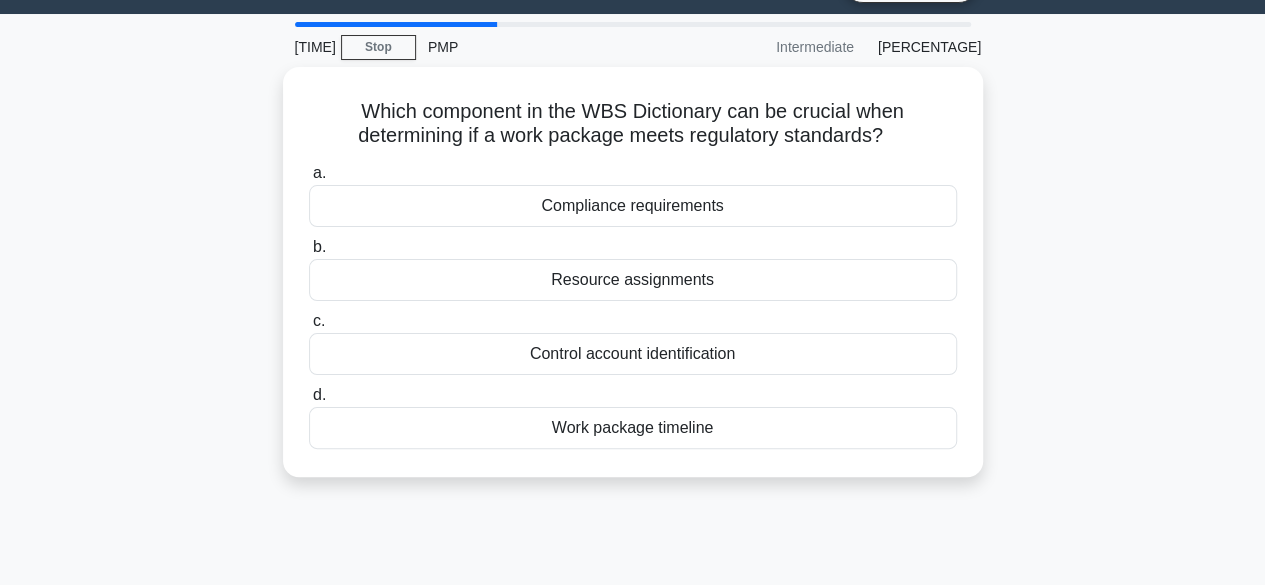 scroll, scrollTop: 0, scrollLeft: 0, axis: both 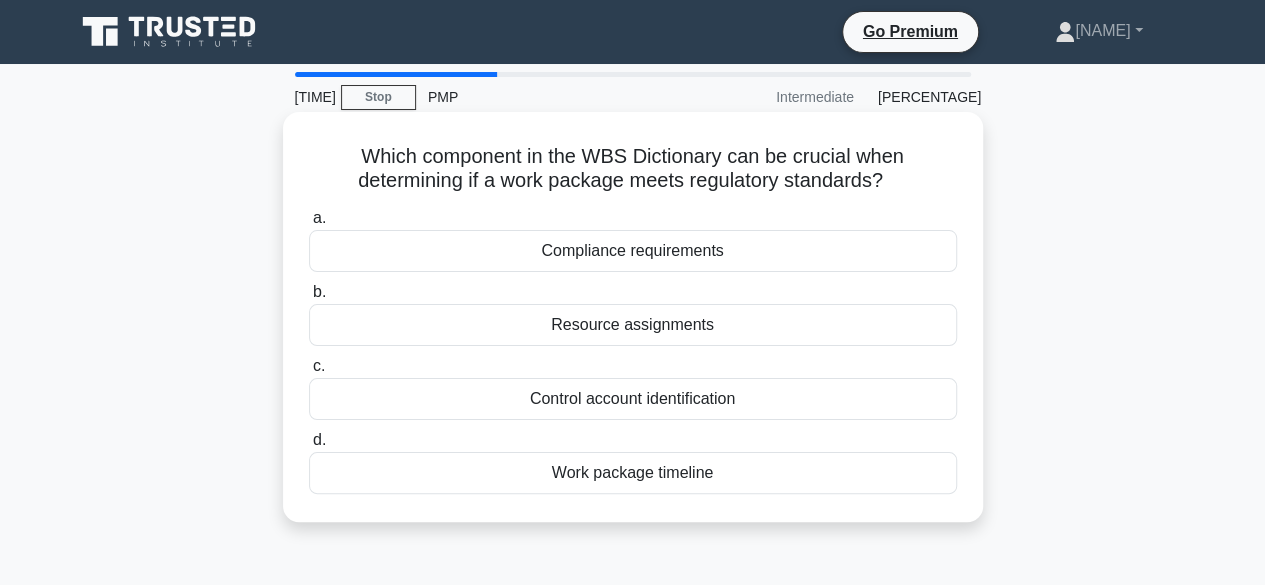 click on "Work package timeline" at bounding box center (633, 473) 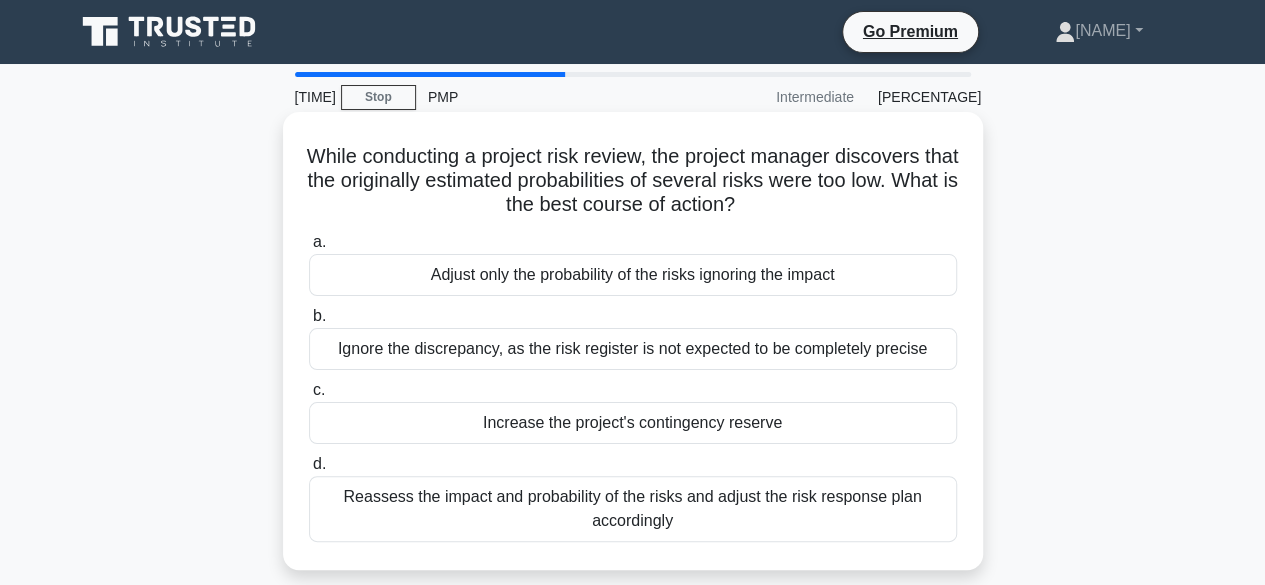click on "Ignore the discrepancy, as the risk register is not expected to be completely precise" at bounding box center (633, 349) 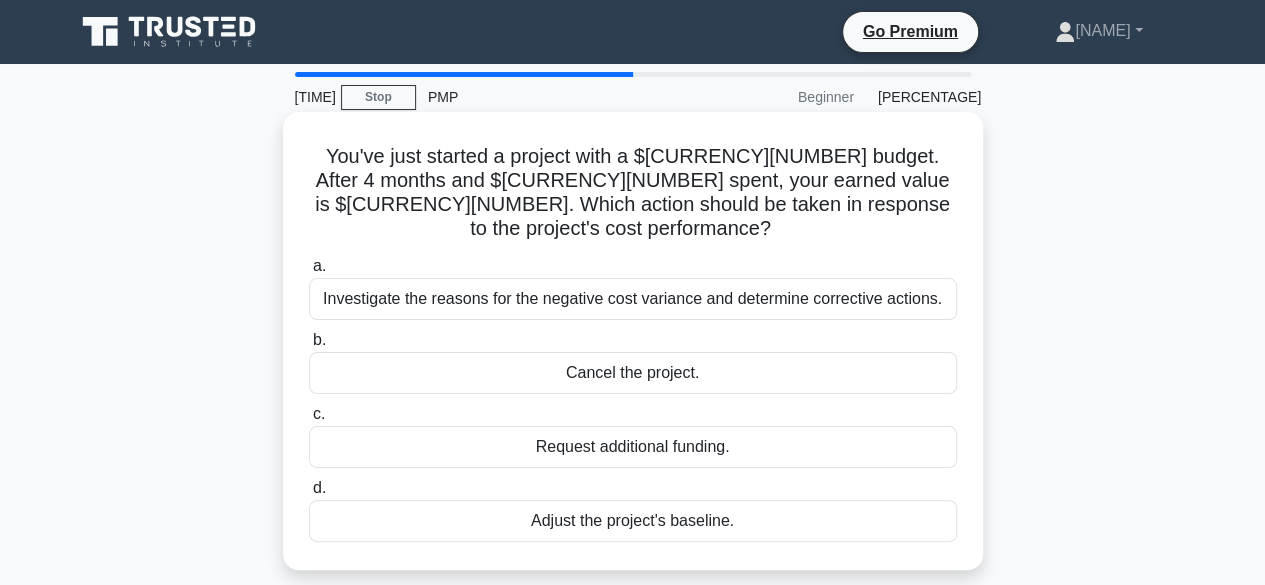 click on "Investigate the reasons for the negative cost variance and determine corrective actions." at bounding box center (633, 299) 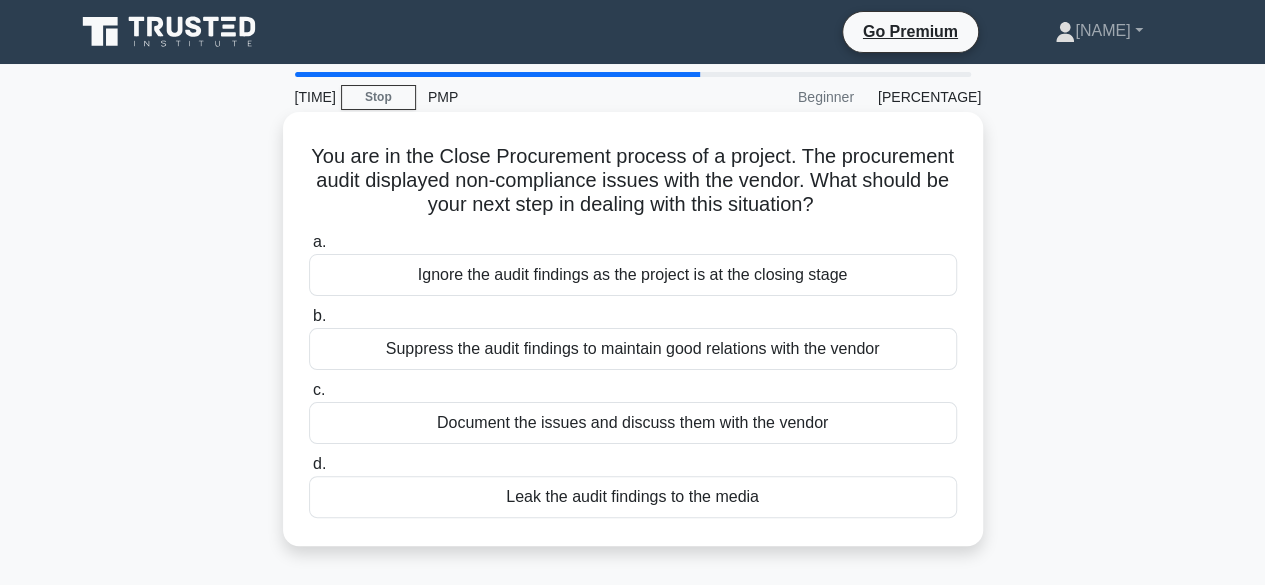 click on "Document the issues and discuss them with the vendor" at bounding box center [633, 423] 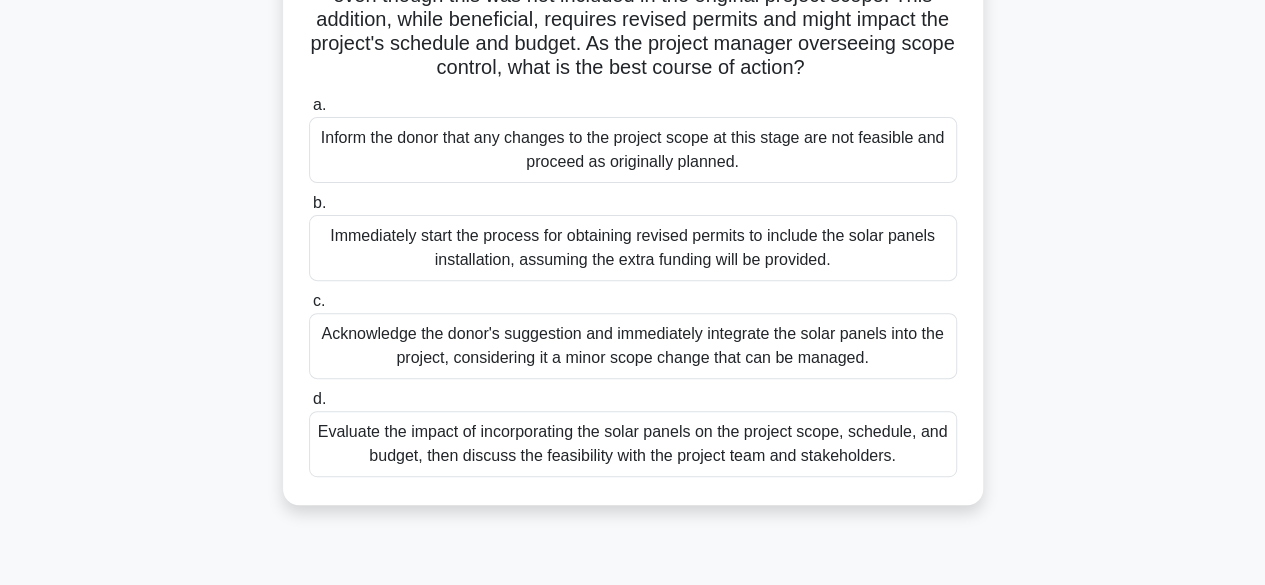 scroll, scrollTop: 240, scrollLeft: 0, axis: vertical 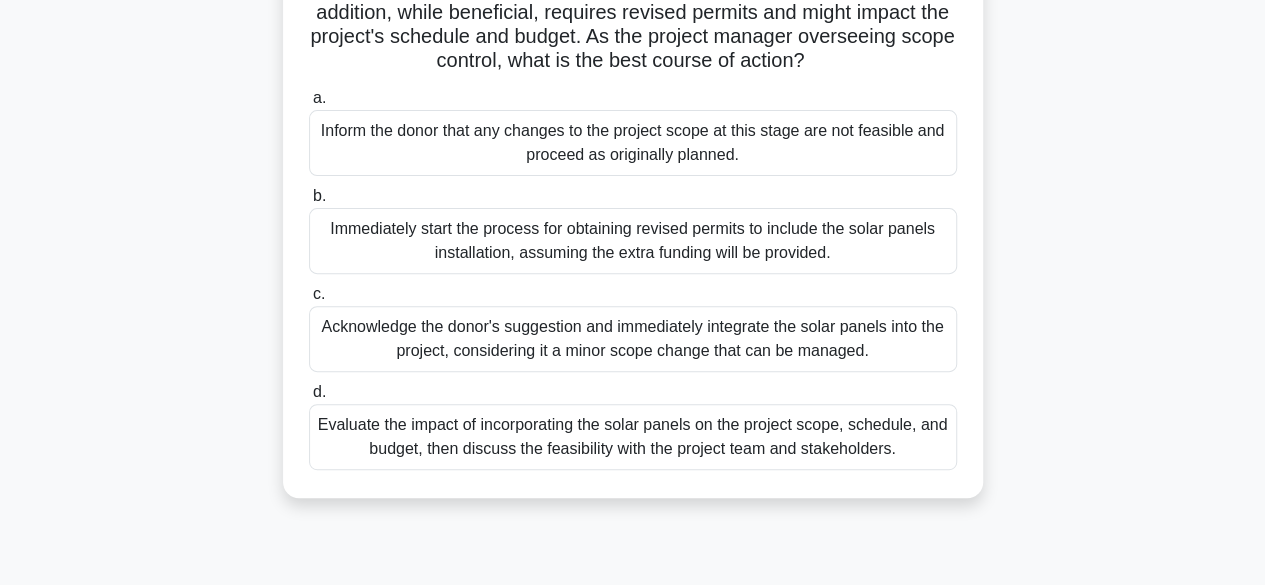 click on "Immediately start the process for obtaining revised permits to include the solar panels installation, assuming the extra funding will be provided." at bounding box center [633, 241] 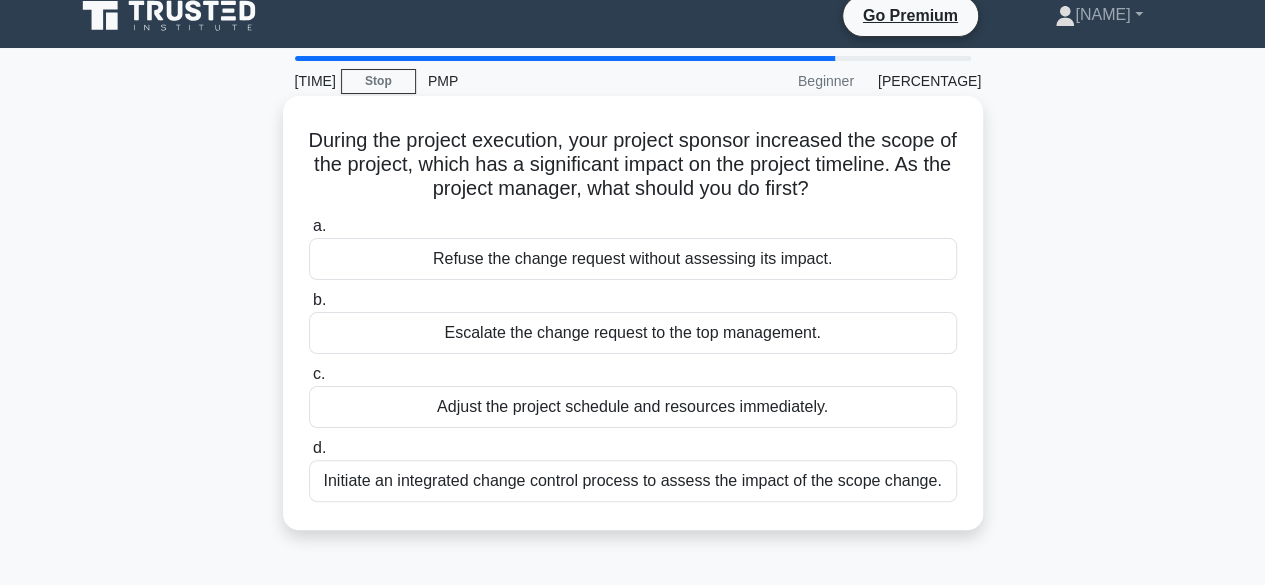 scroll, scrollTop: 19, scrollLeft: 0, axis: vertical 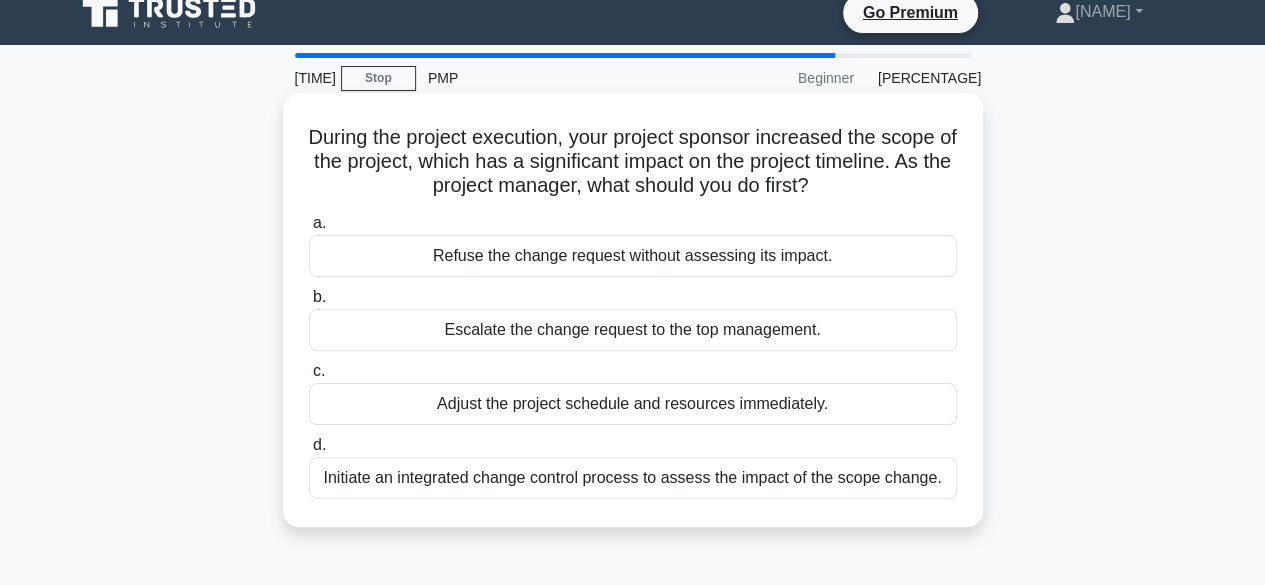 click on "Initiate an integrated change control process to assess the impact of the scope change." at bounding box center [633, 478] 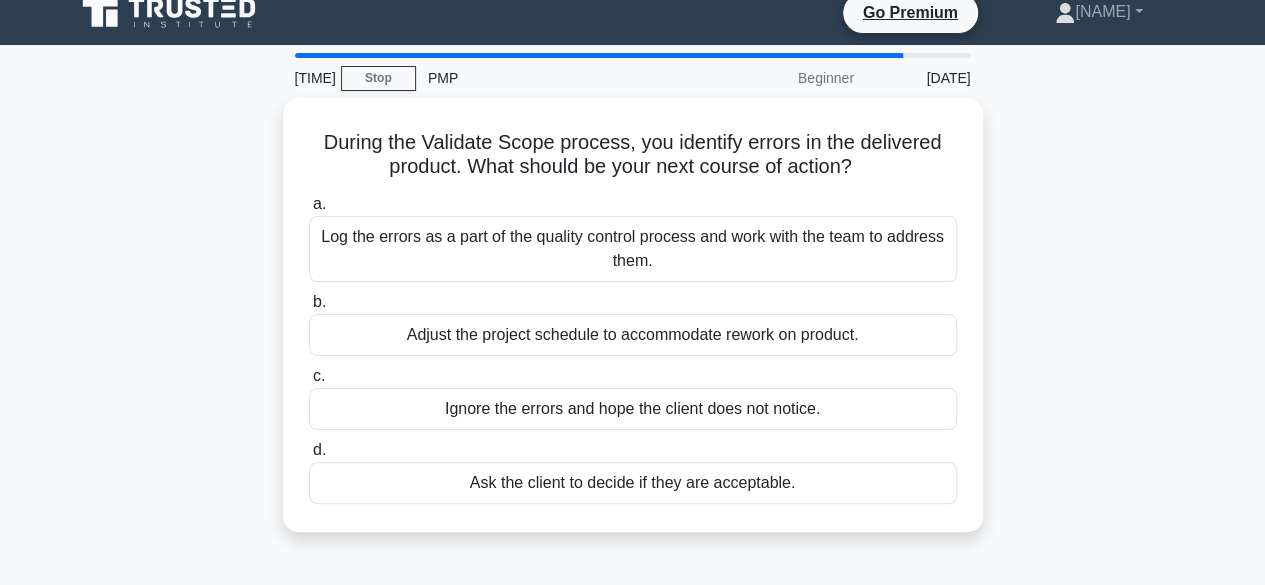 scroll, scrollTop: 0, scrollLeft: 0, axis: both 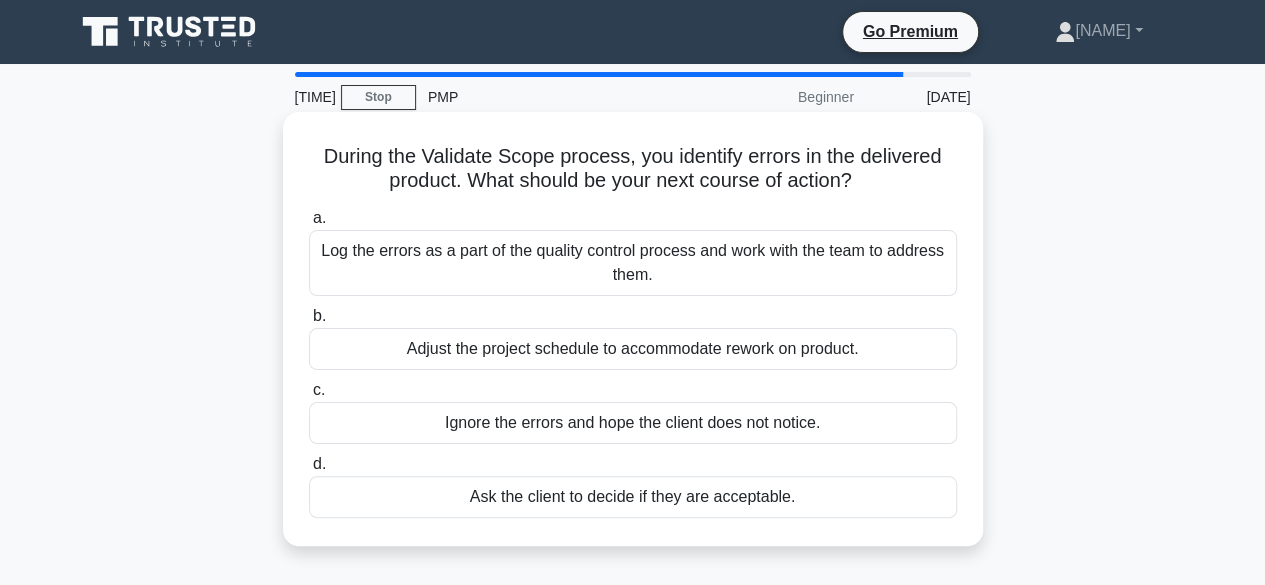 click on "Log the errors as a part of the quality control process and work with the team to address them." at bounding box center (633, 263) 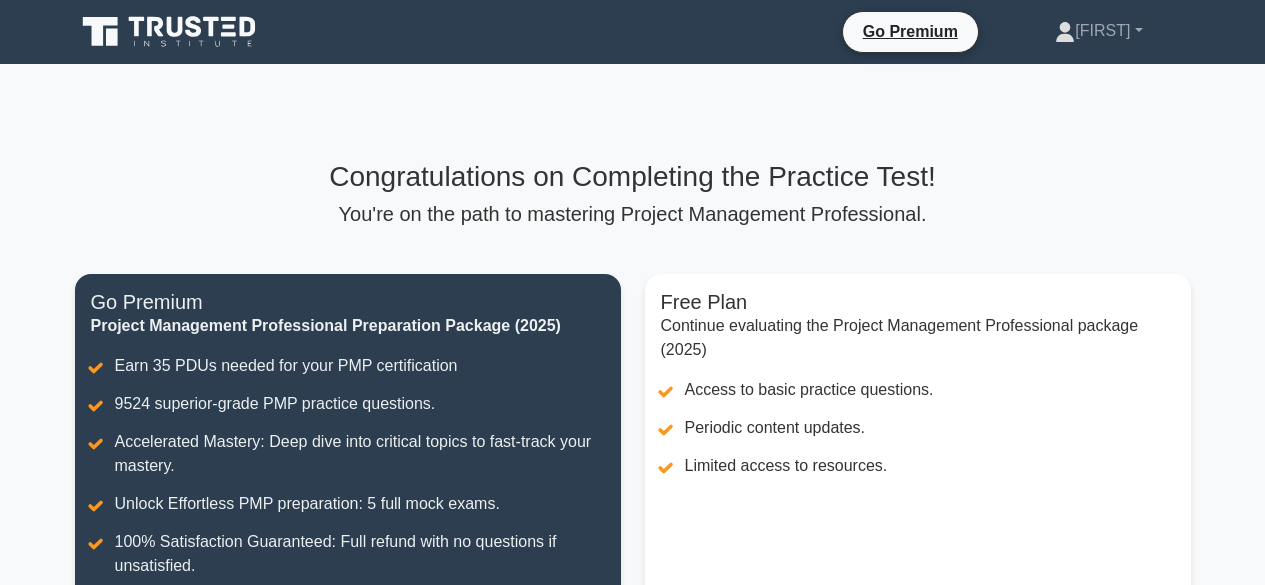 scroll, scrollTop: 0, scrollLeft: 0, axis: both 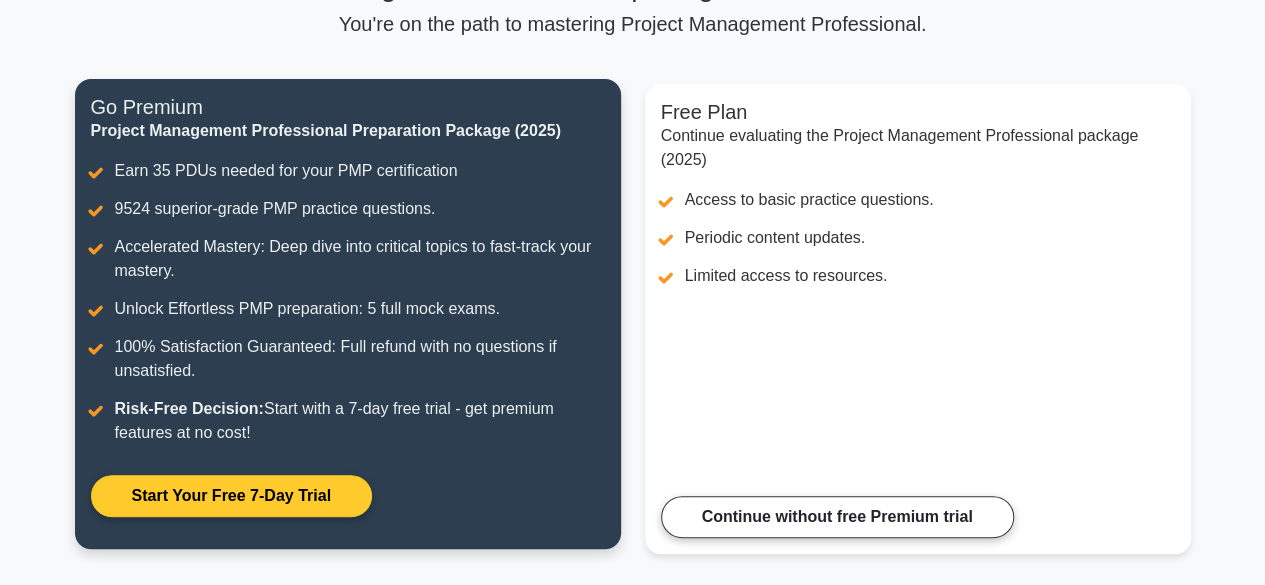 click on "Start Your Free 7-Day Trial" at bounding box center [231, 496] 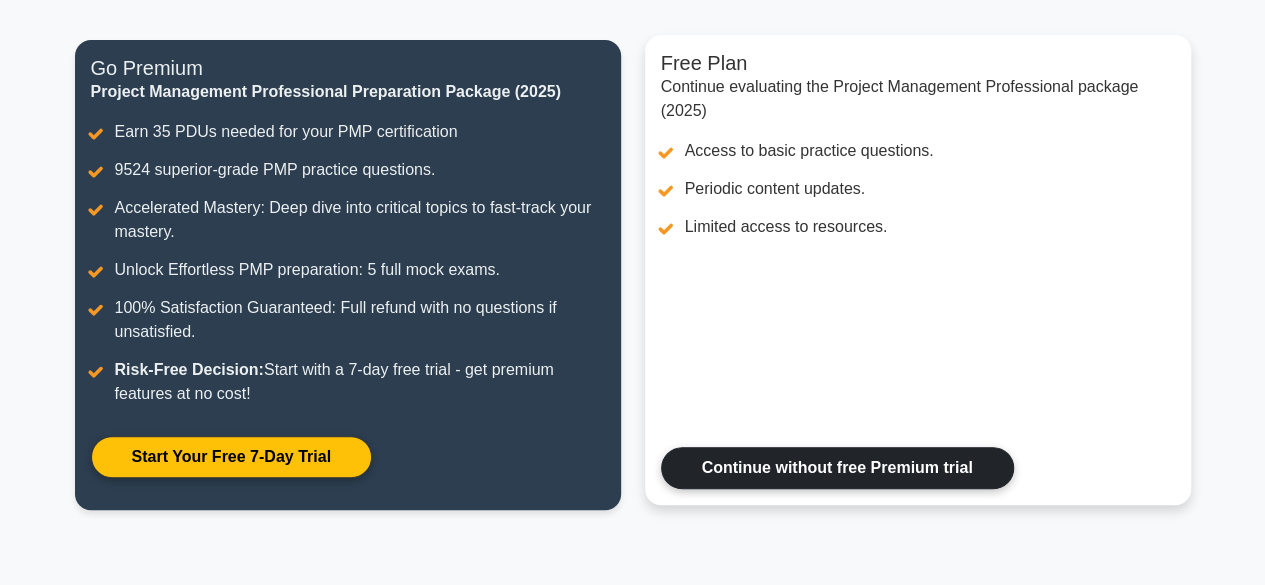 scroll, scrollTop: 276, scrollLeft: 0, axis: vertical 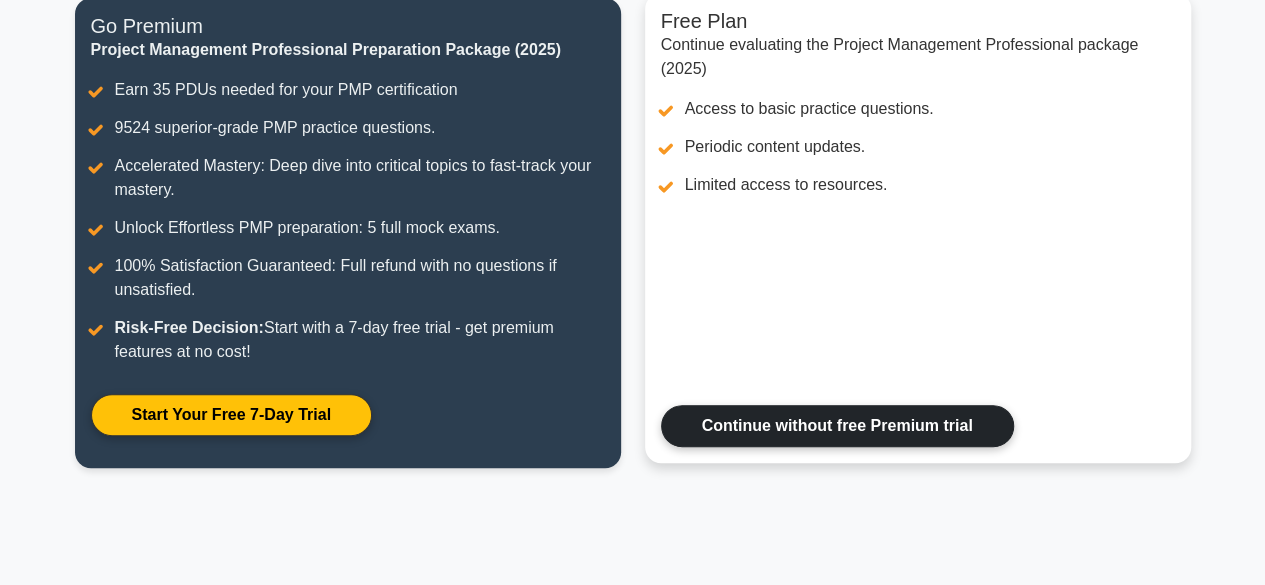 click on "Continue without free Premium trial" at bounding box center [837, 426] 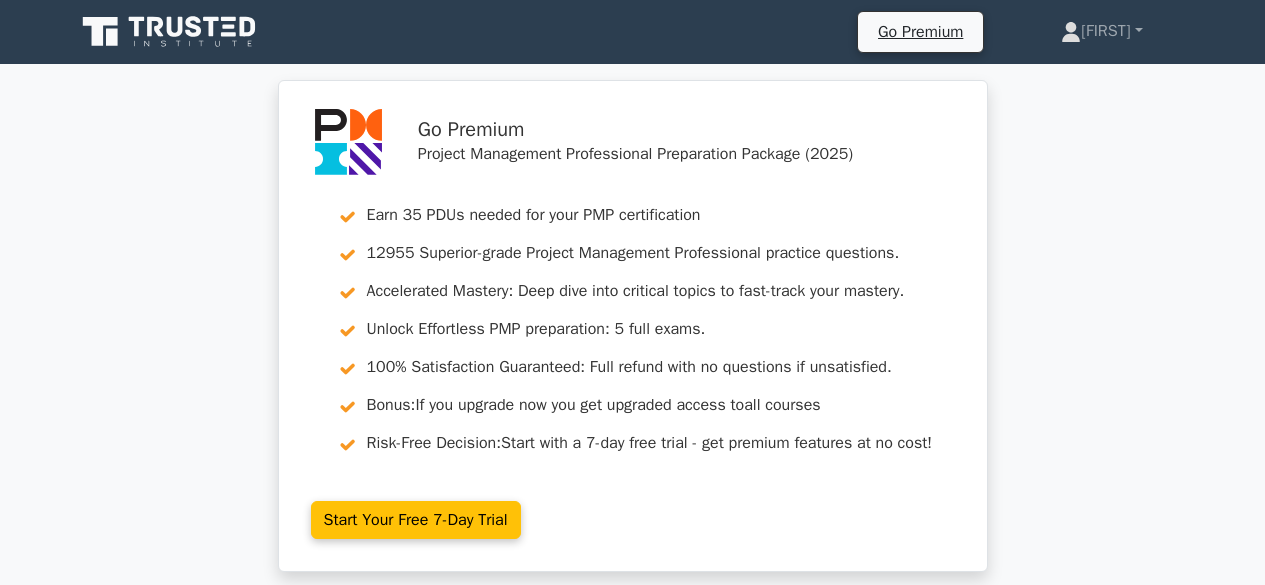 scroll, scrollTop: 0, scrollLeft: 0, axis: both 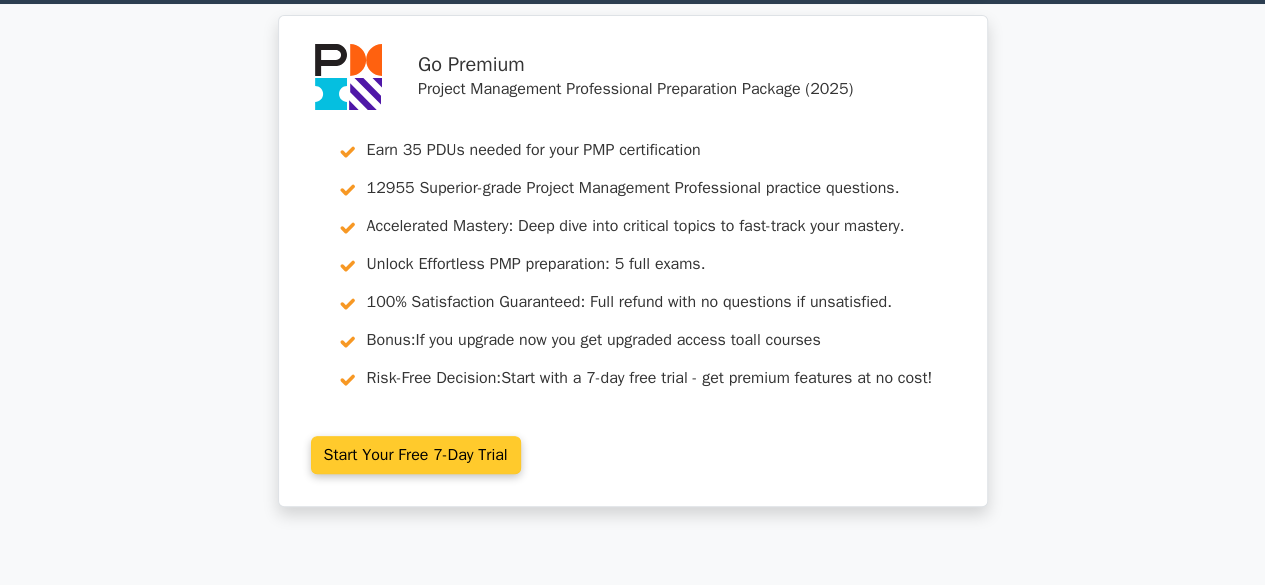 click on "Start Your Free 7-Day Trial" at bounding box center (416, 455) 